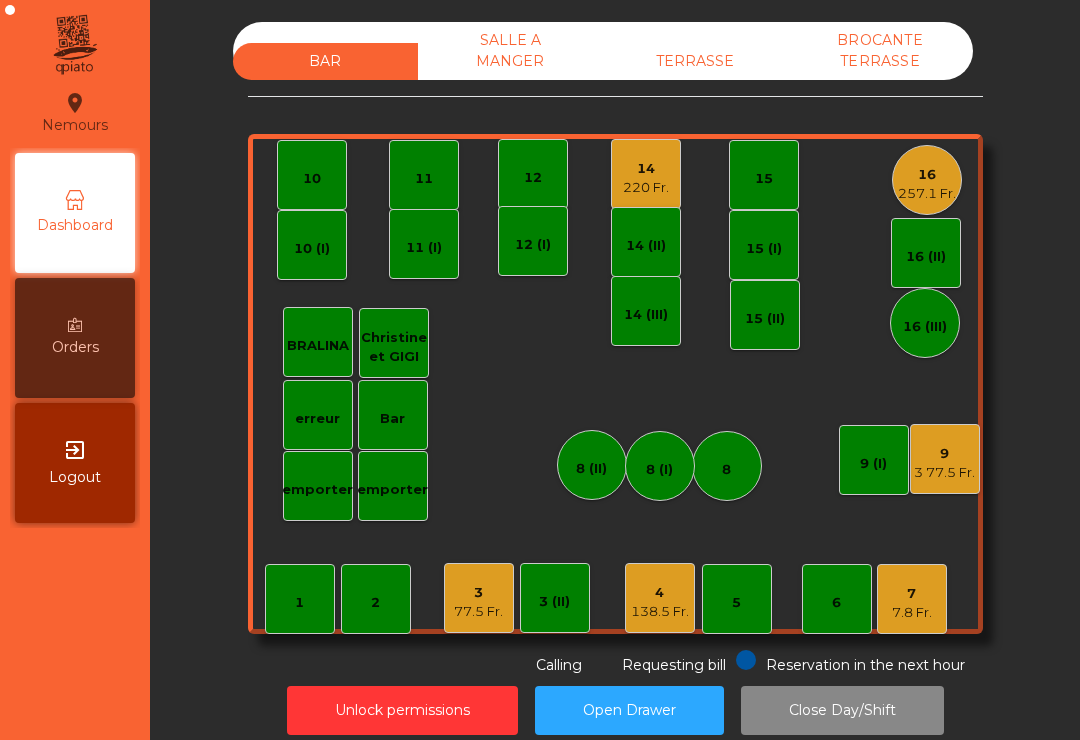 scroll, scrollTop: 0, scrollLeft: 0, axis: both 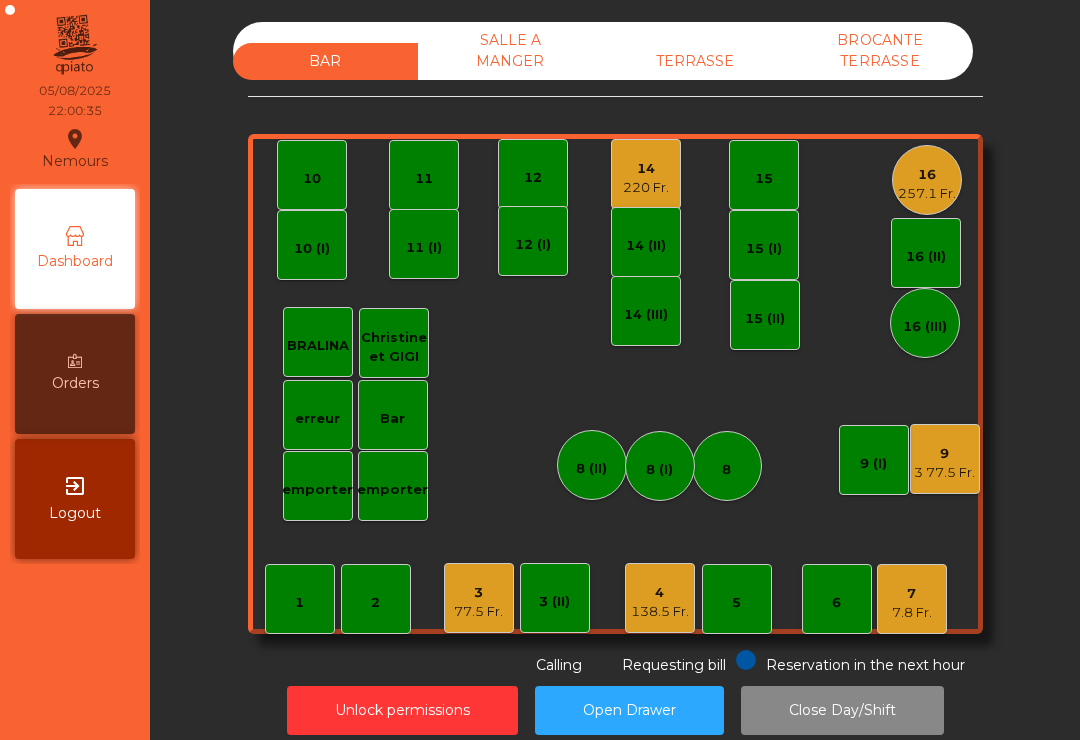 click on "16 (II)" 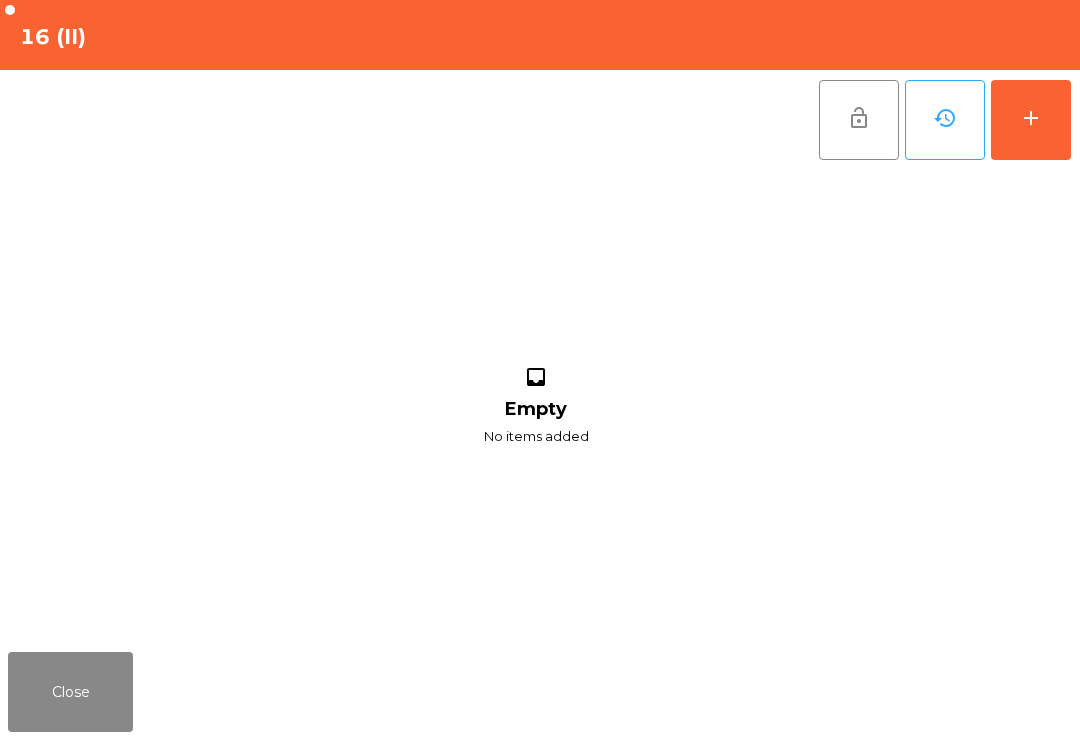 click on "Close" 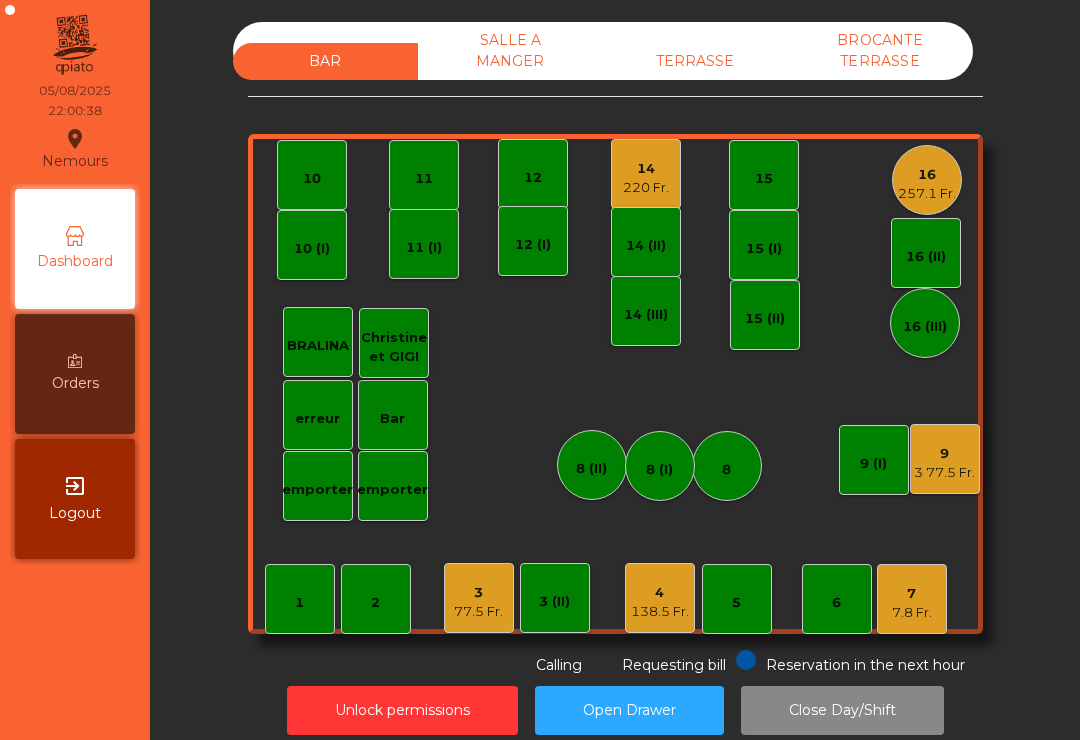 click on "257.1 Fr." 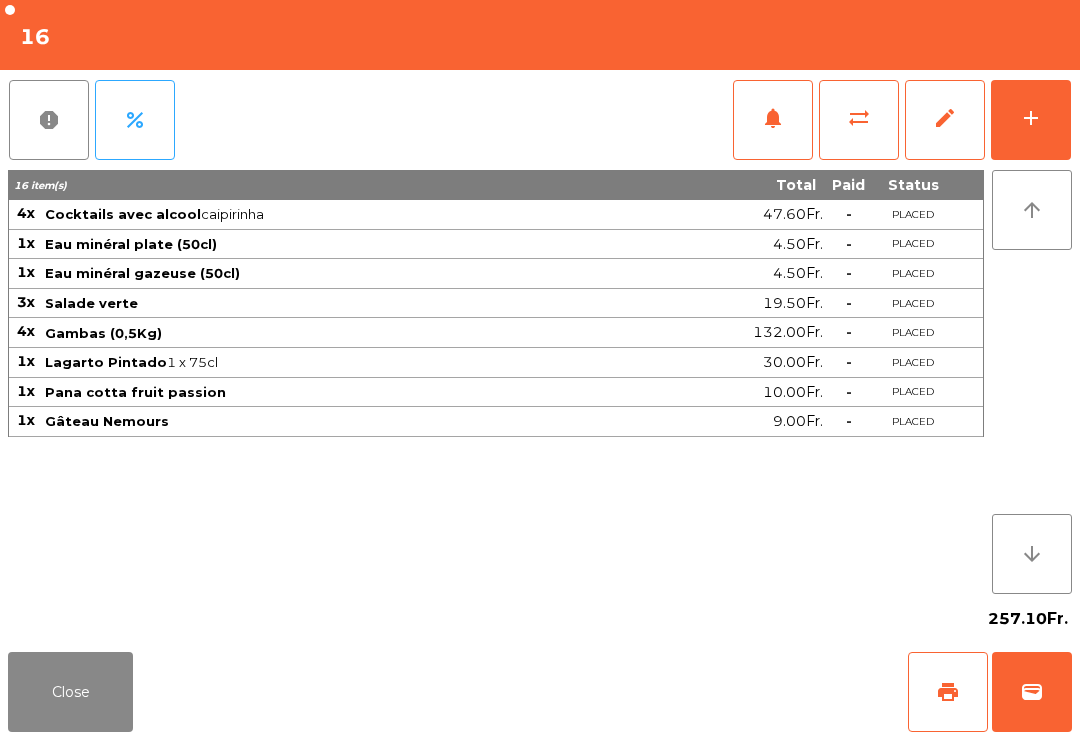 click on "print" 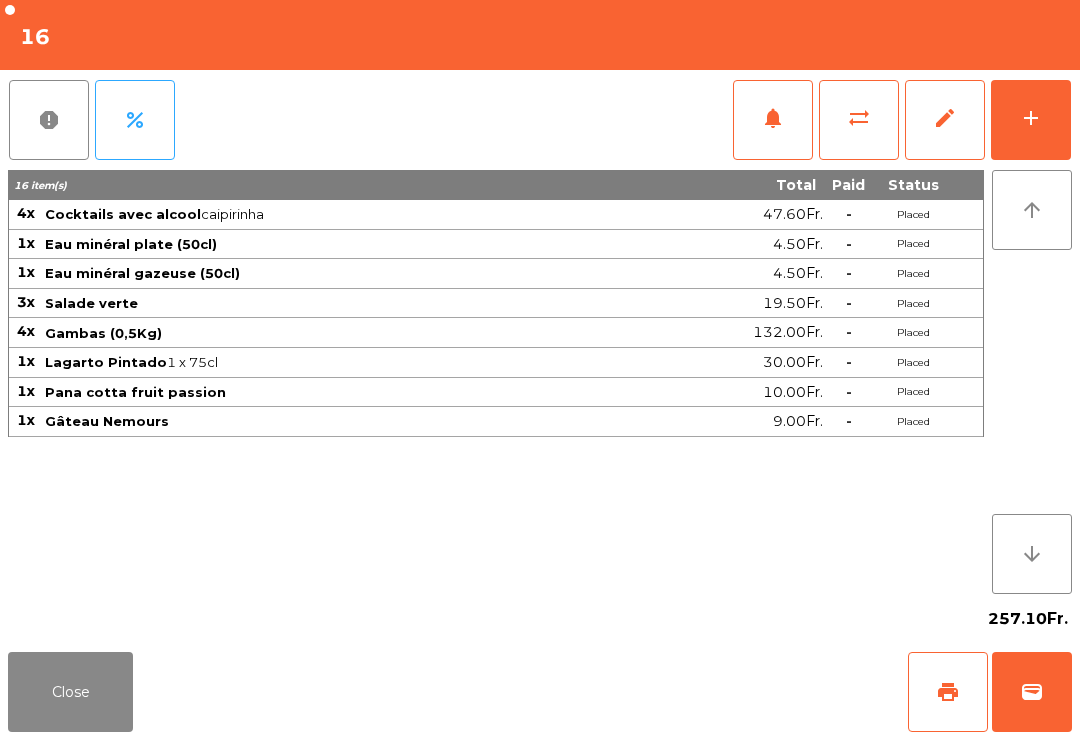 click on "Close" 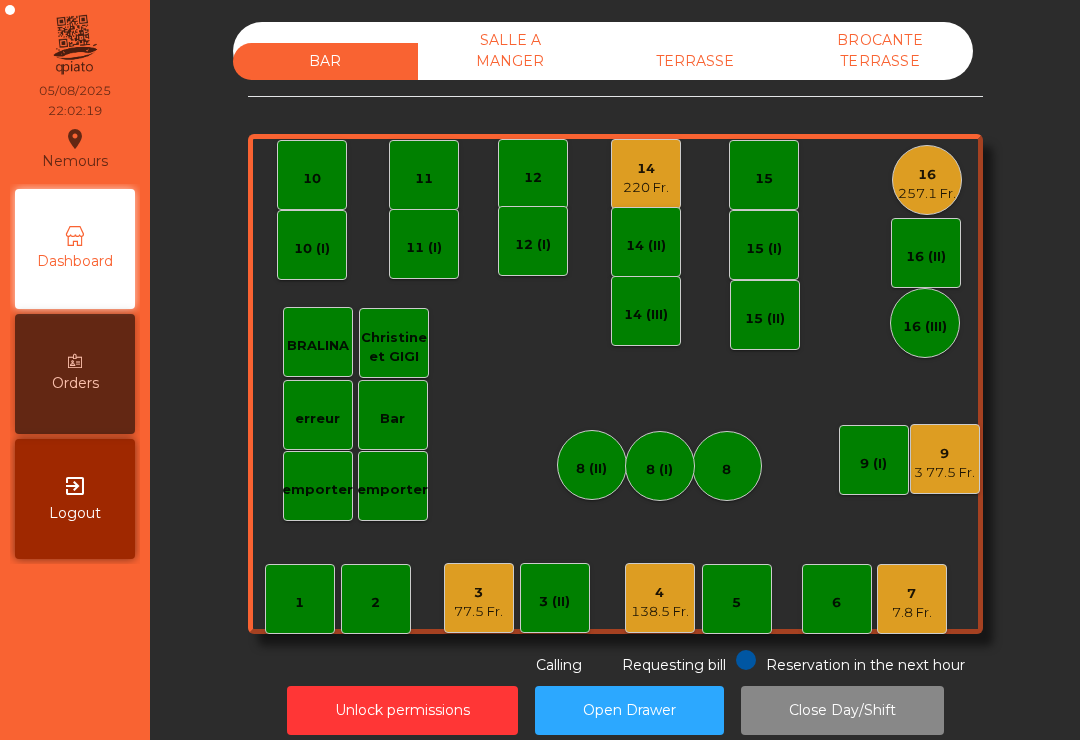 click on "138.5 Fr." 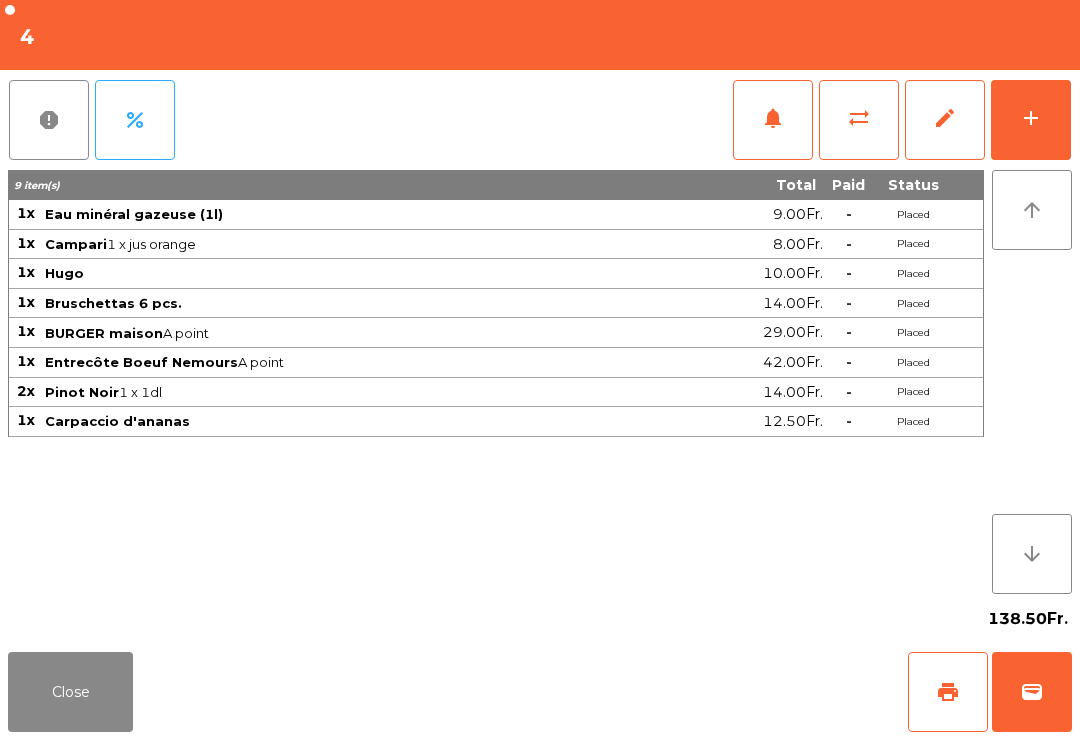 click on "print" 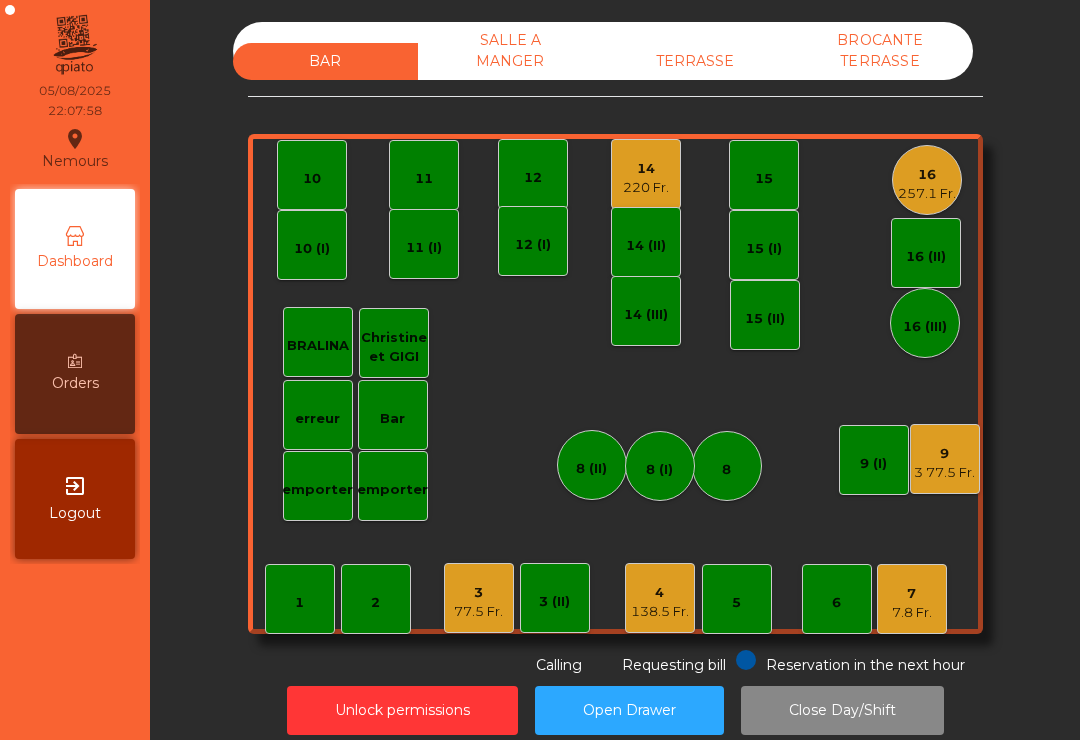 click on "4   138.5 Fr." 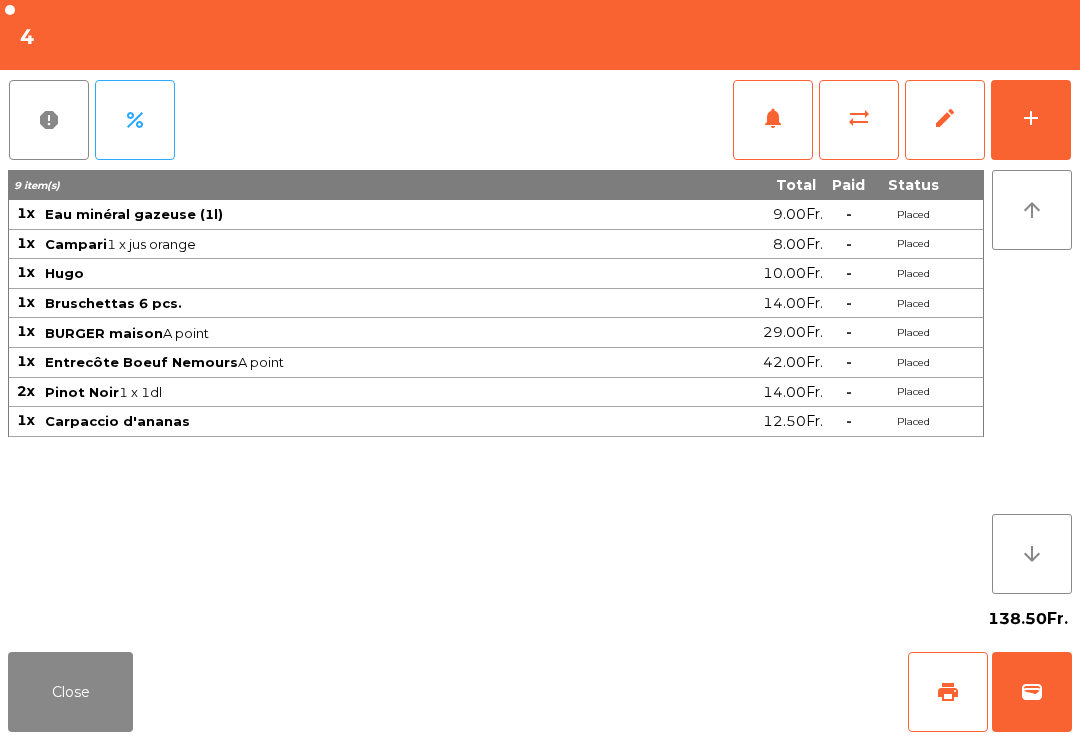 click on "wallet" 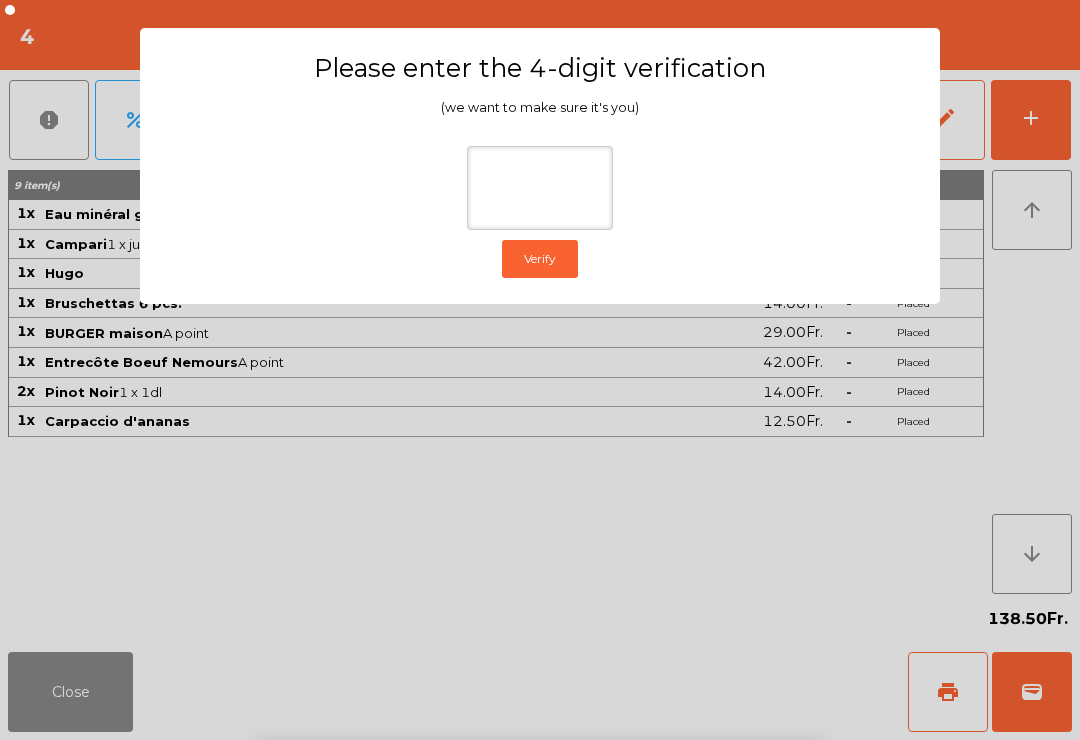 click on "Please enter the 4-digit verification (we want to make sure it's you)  Verify" 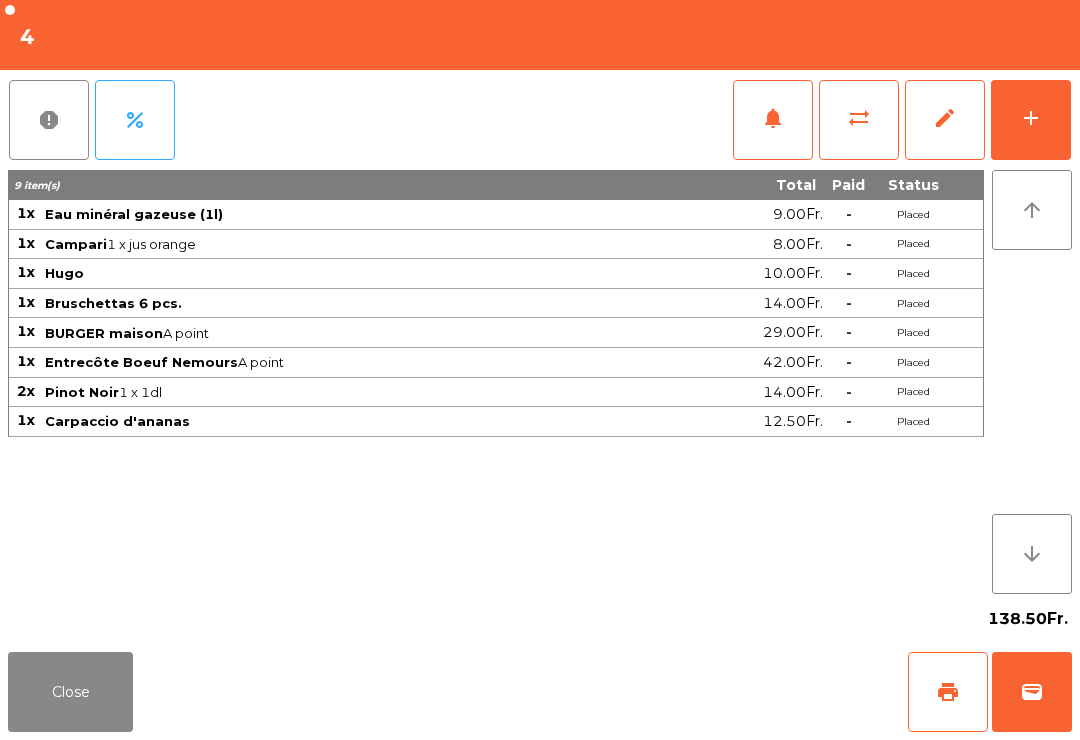 click on "wallet" 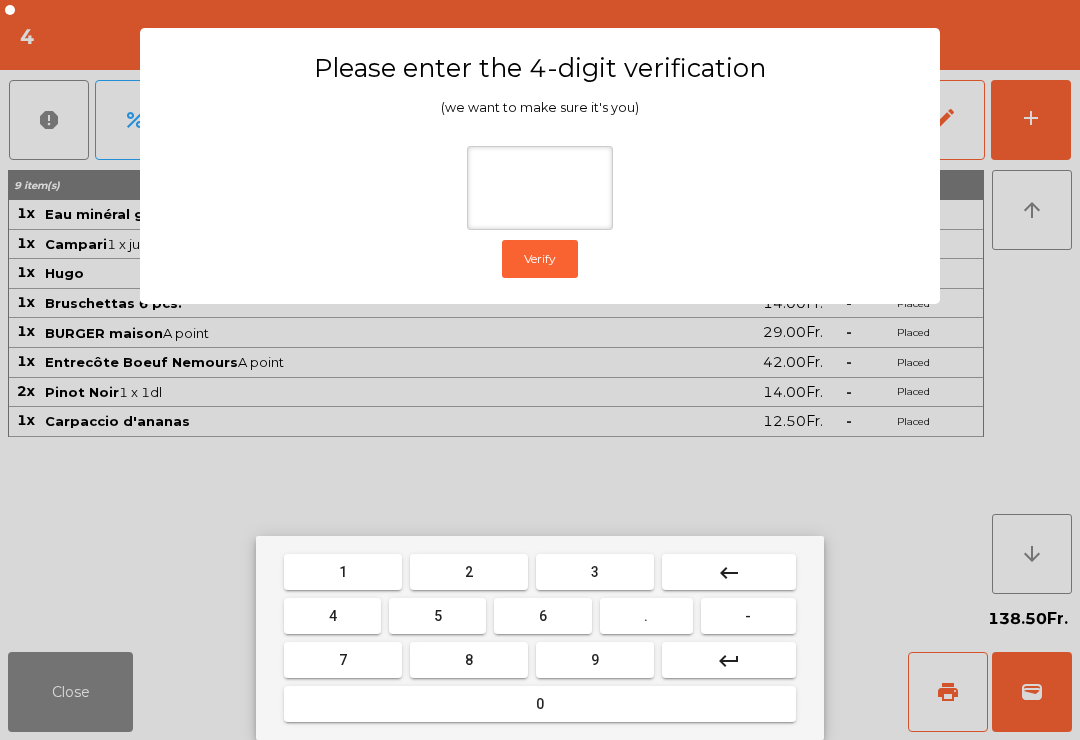 type on "*" 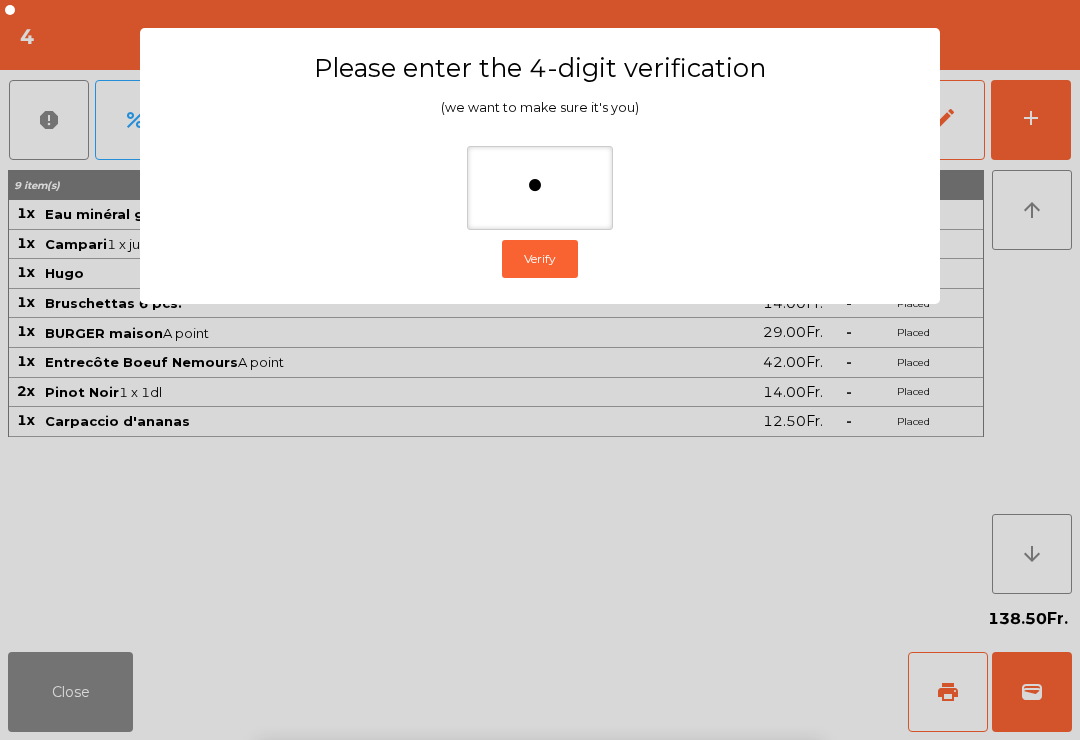 click on "Please enter the 4-digit verification (we want to make sure it's you) *  Verify" 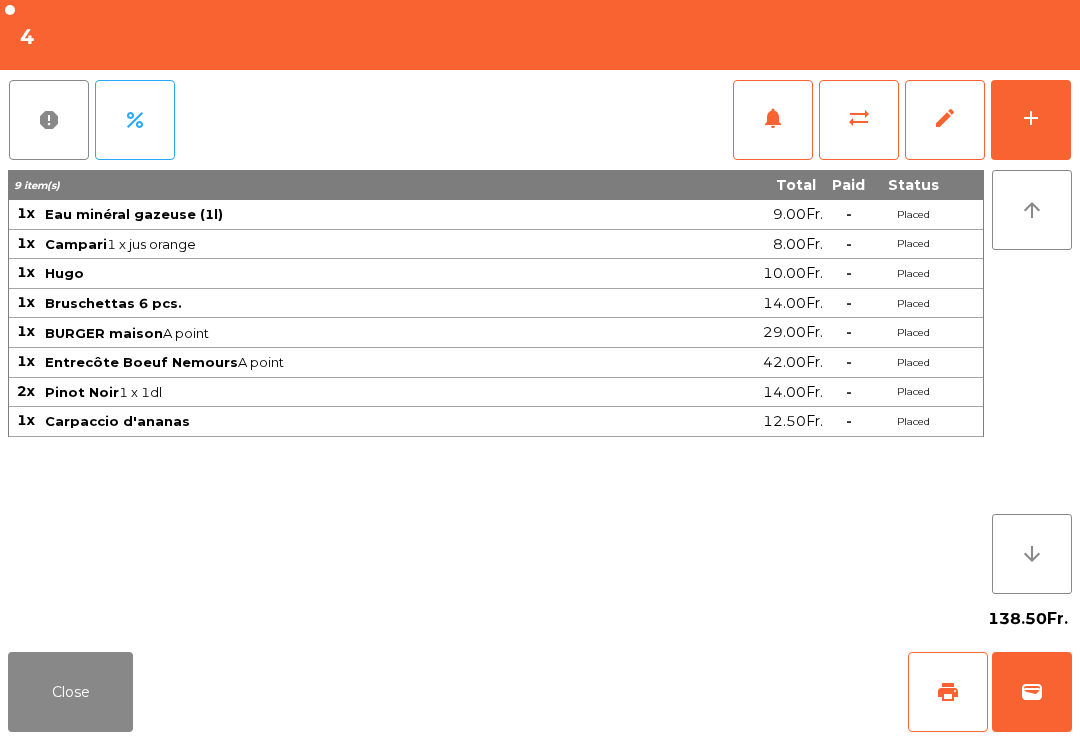 click on "Close" 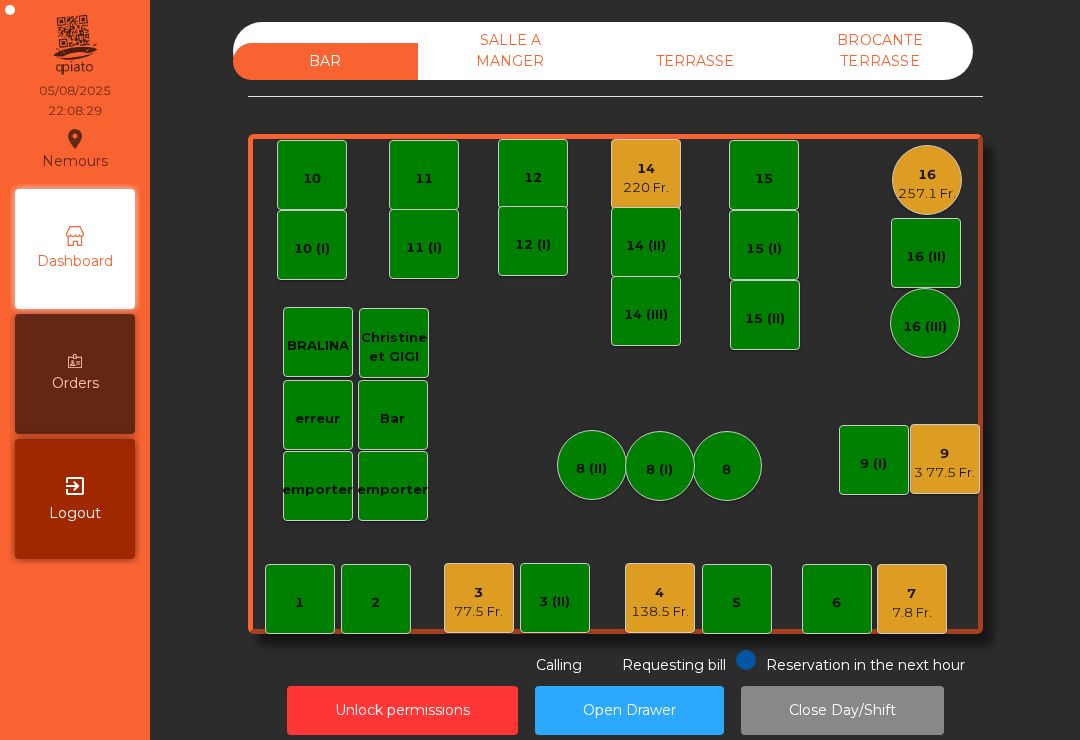 click on "138.5 Fr." 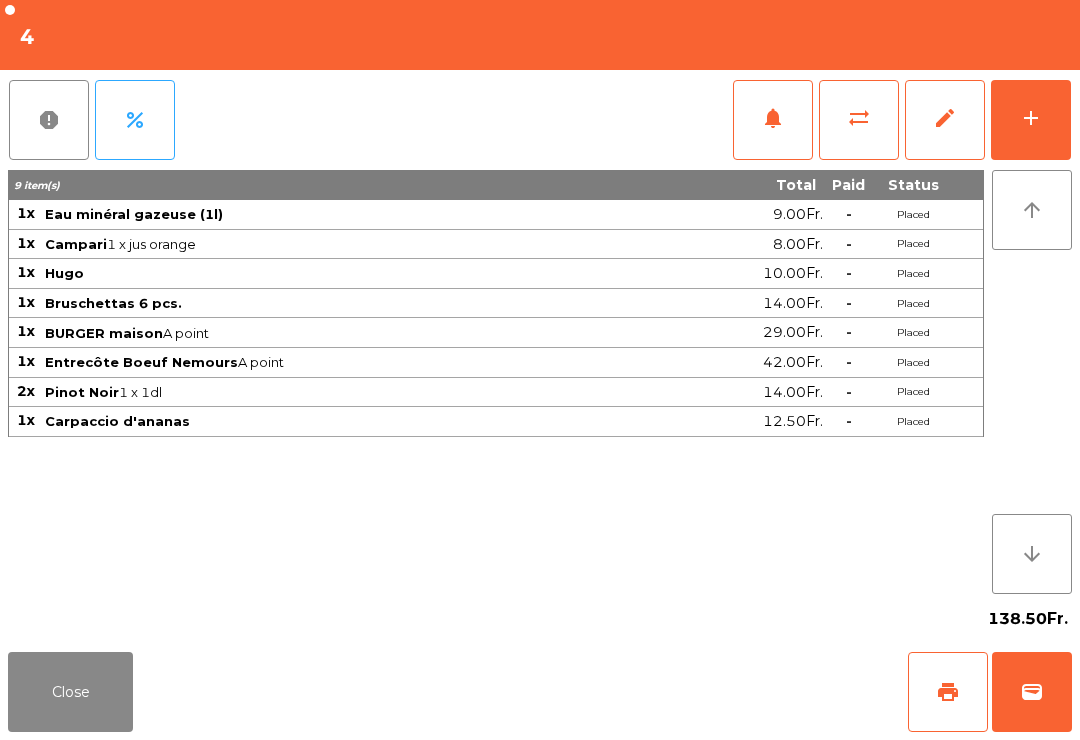 click on "wallet" 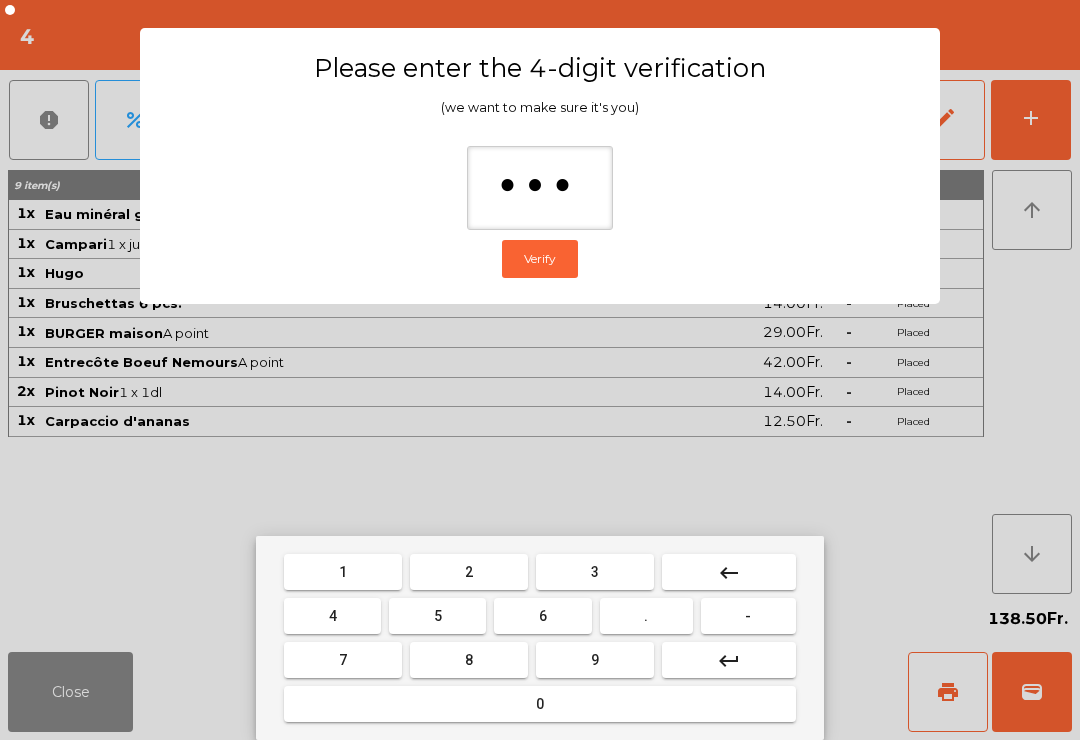 type on "****" 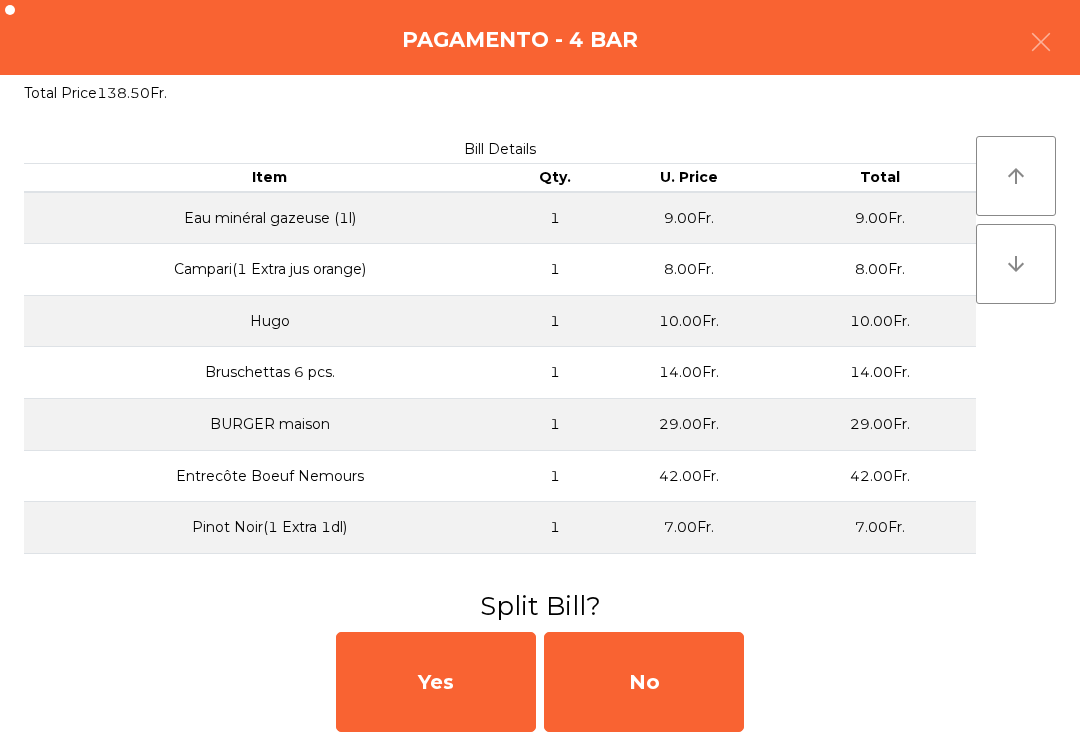 click on "No" 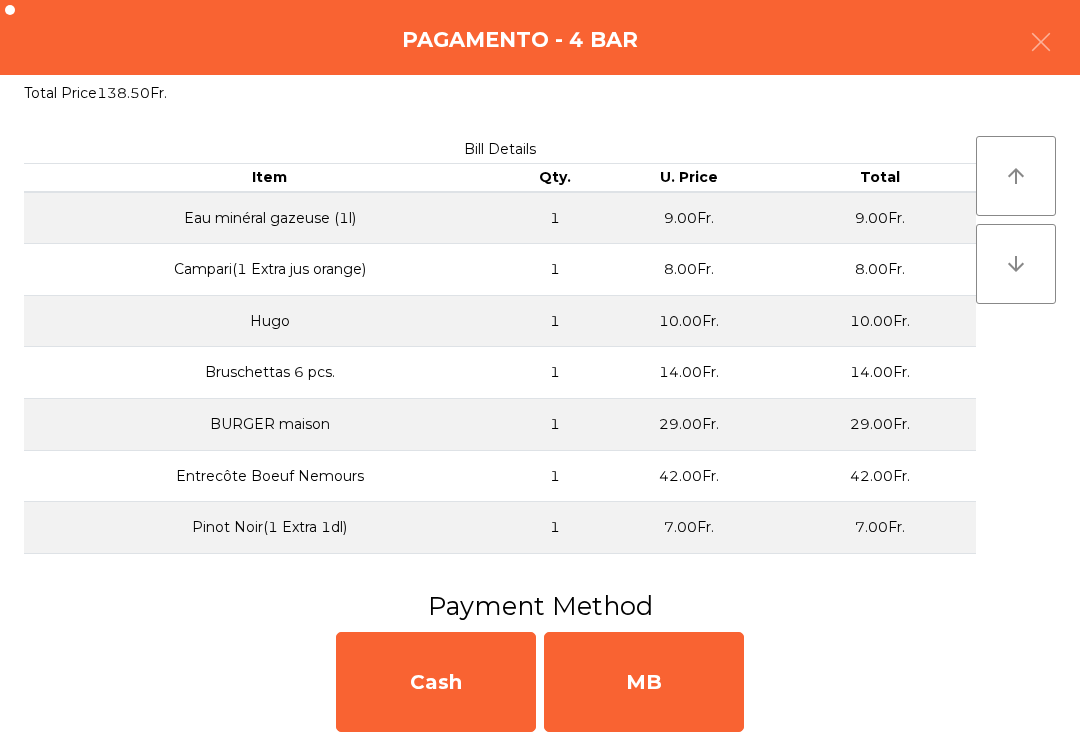 click on "MB" 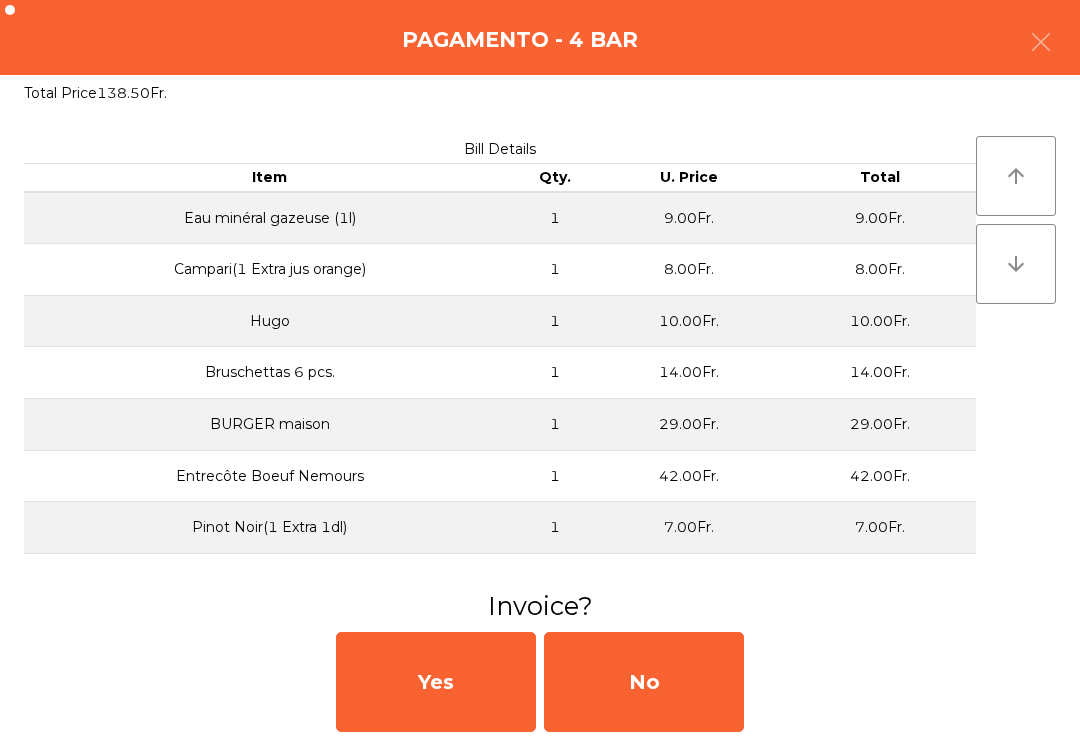 click on "No" 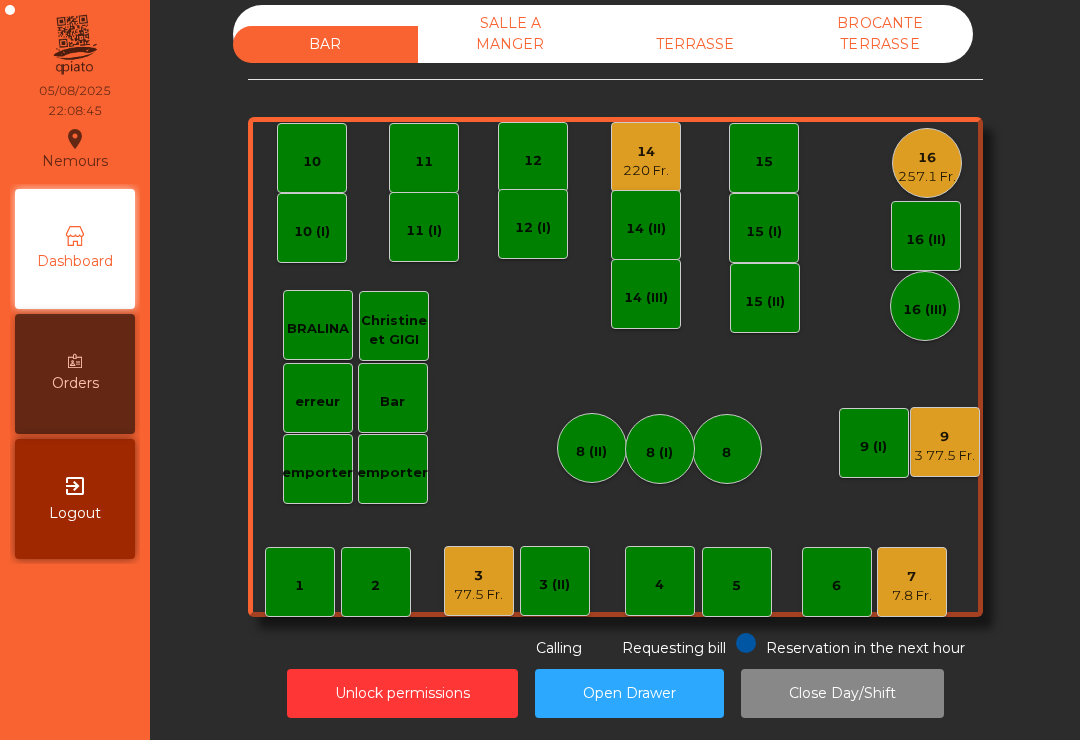 scroll, scrollTop: 16, scrollLeft: 0, axis: vertical 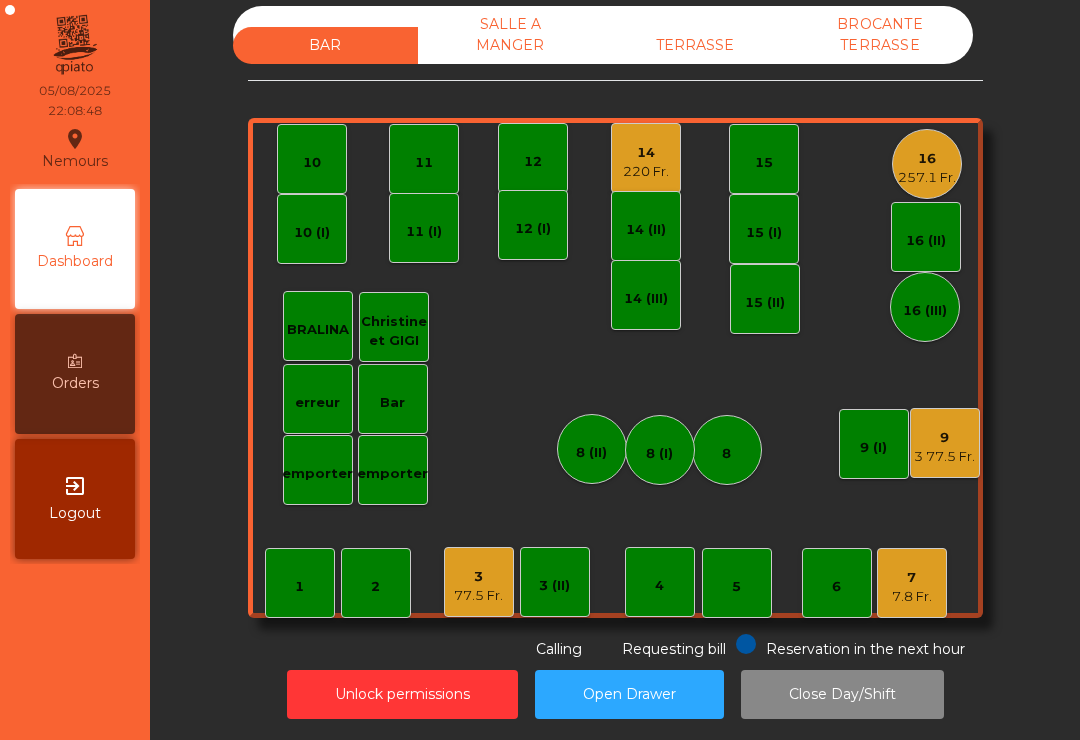 click on "16" 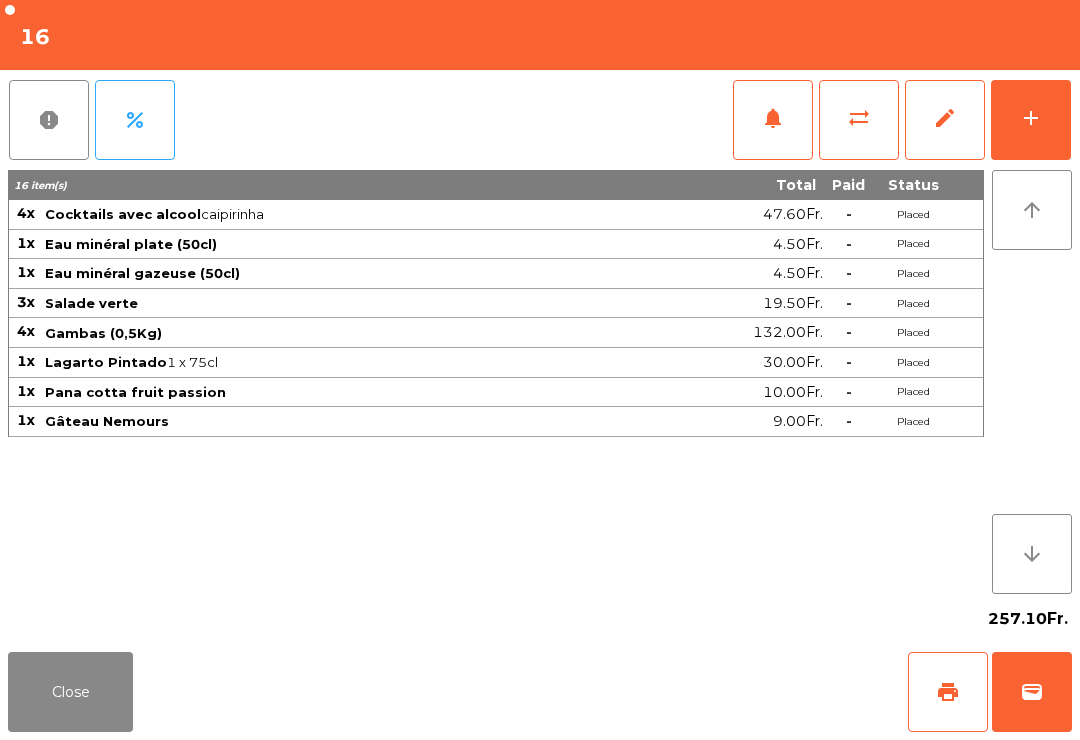 click on "wallet" 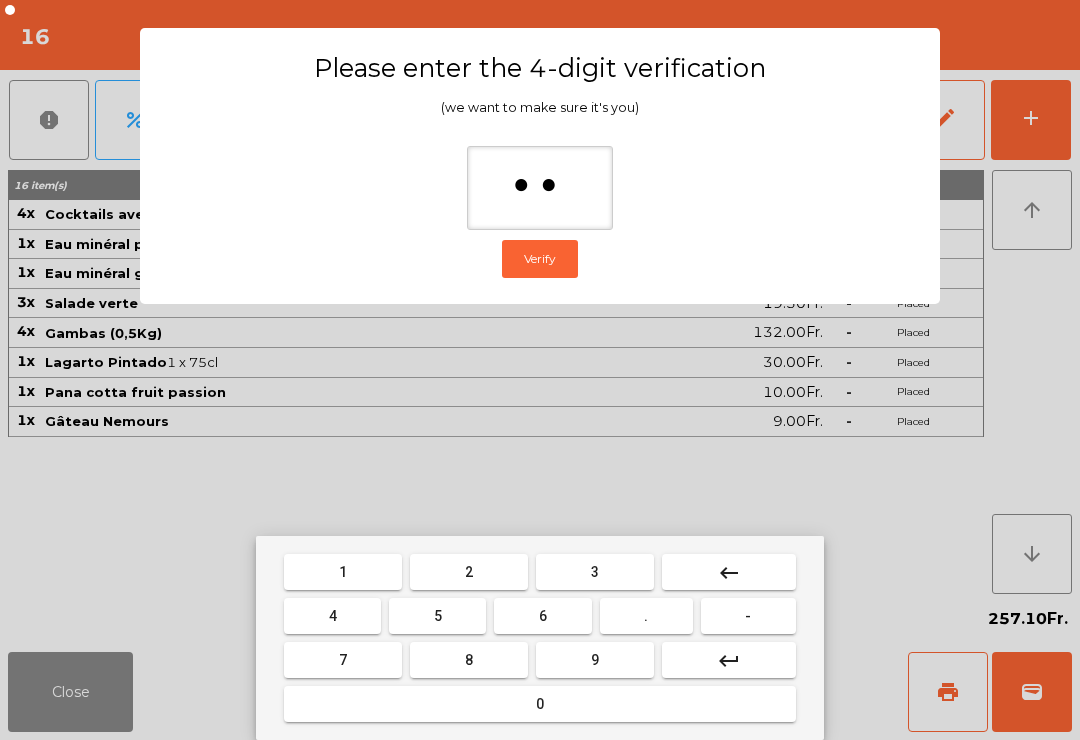 type on "***" 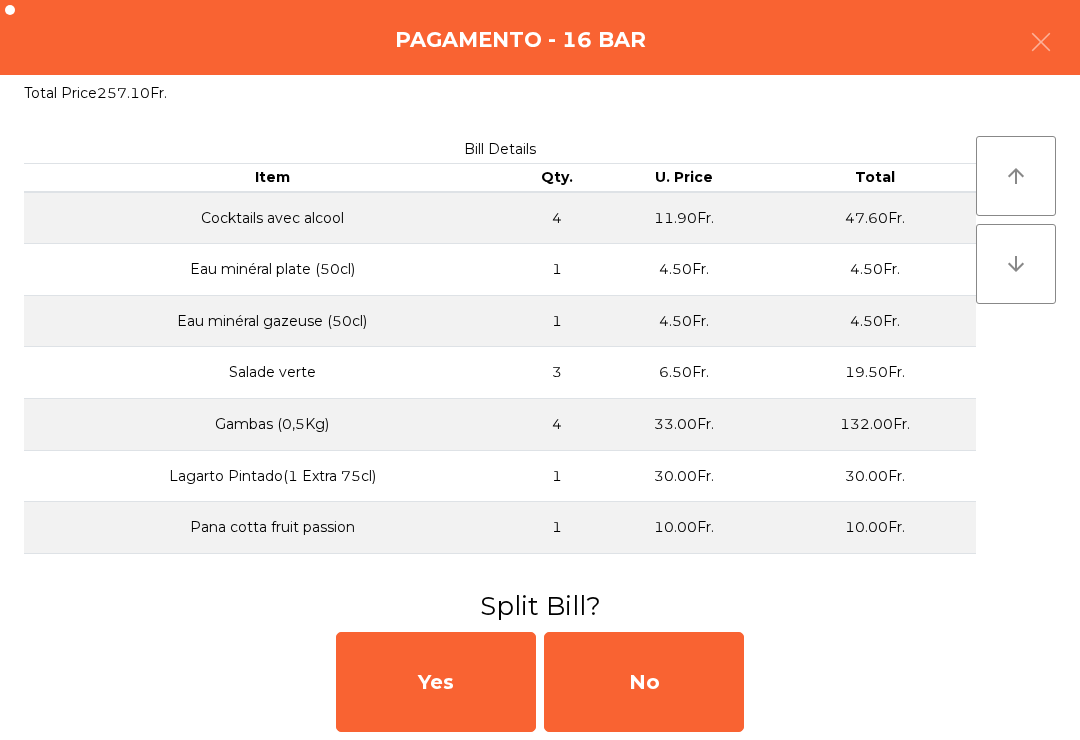 click on "No" 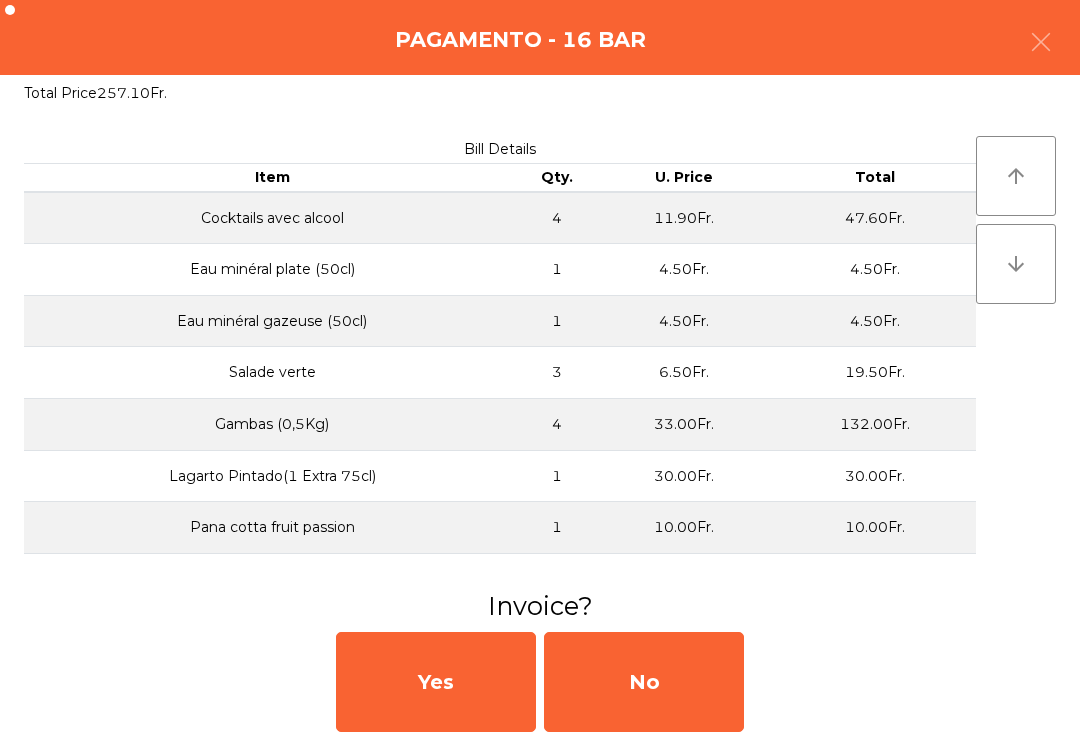 click on "No" 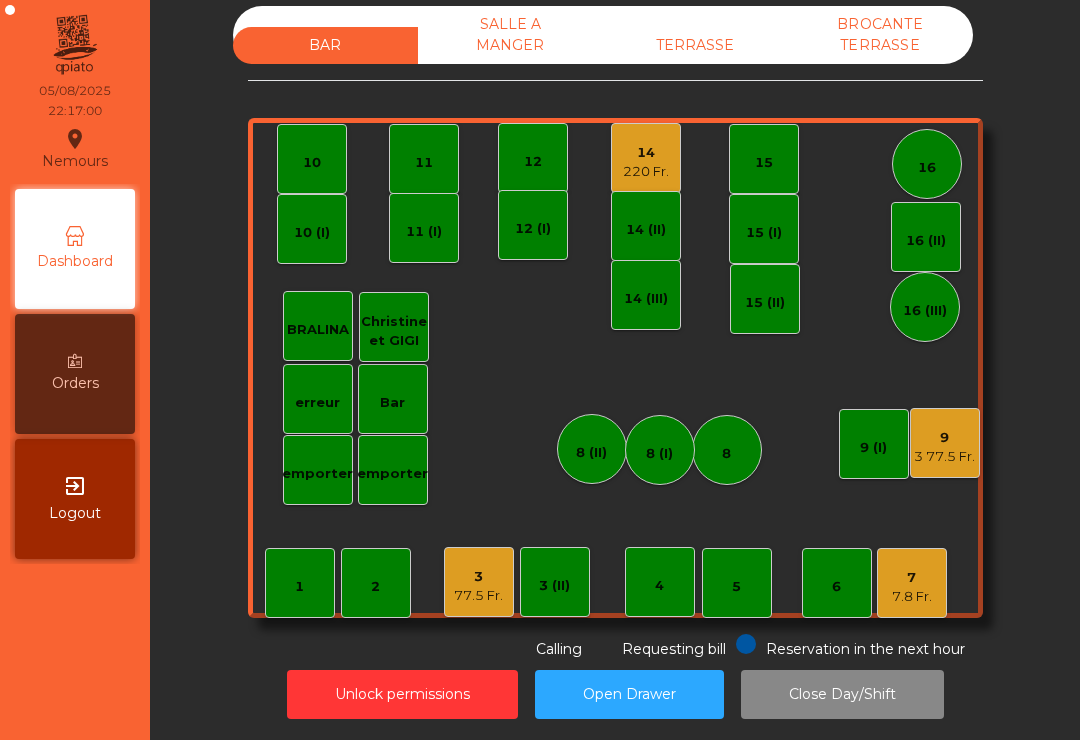 click on "3   77.5 Fr." 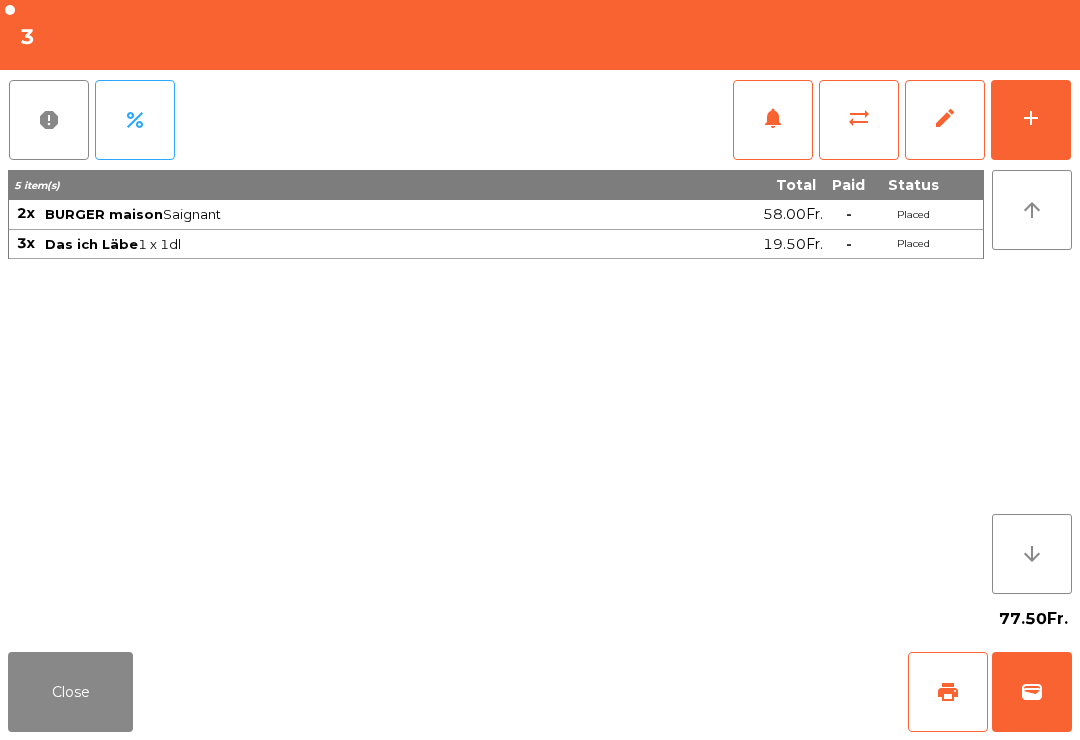 click on "add" 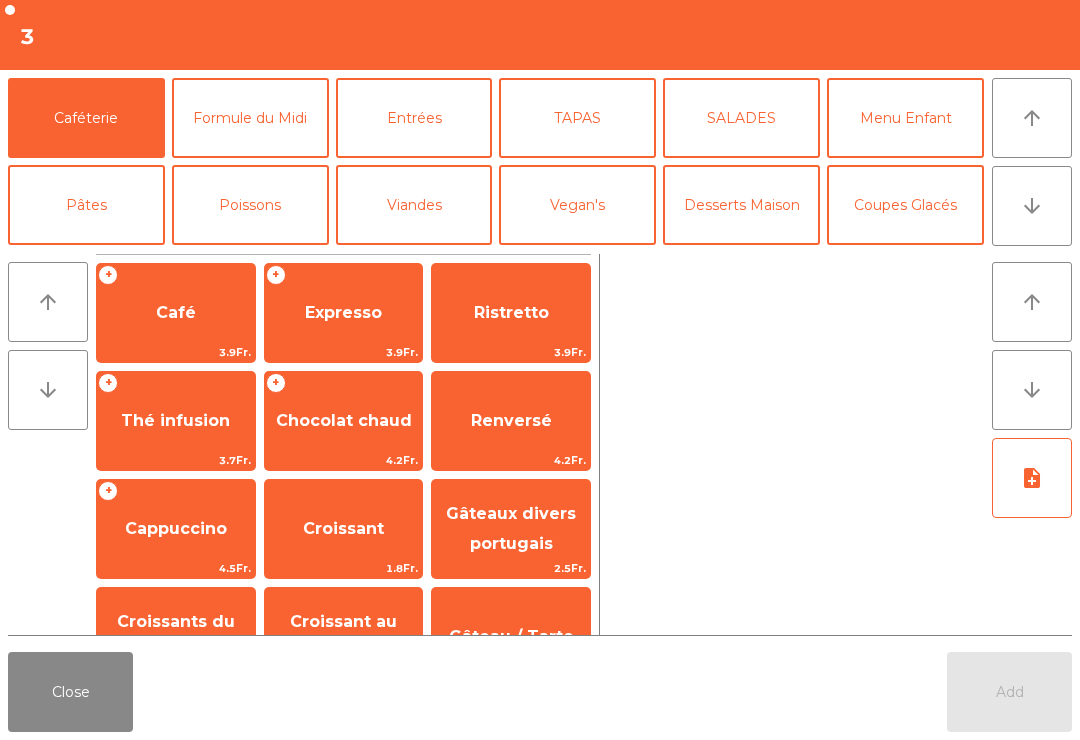 click on "+   Café   3.9Fr." 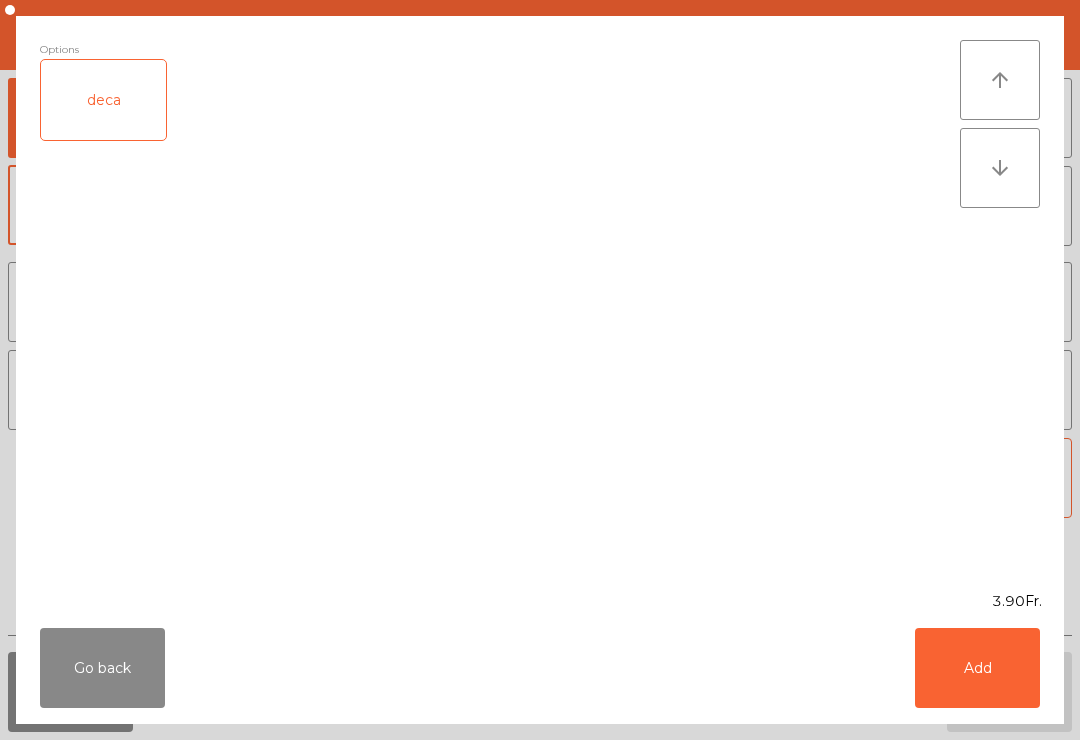 click on "Add" 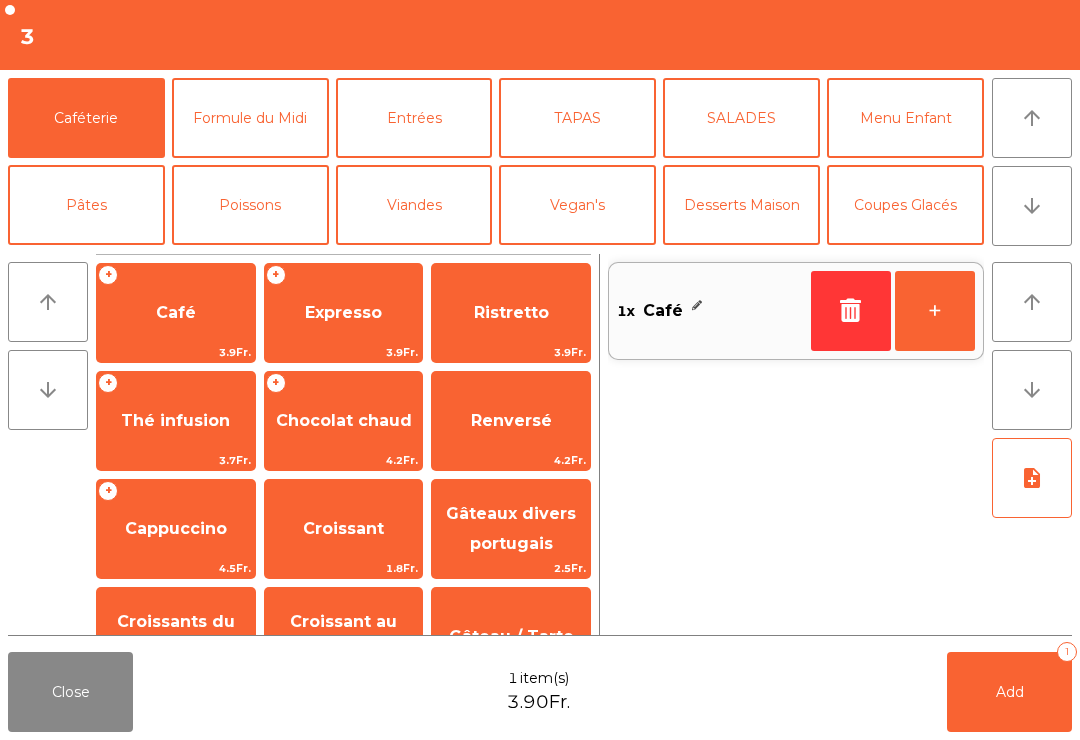 click on "Expresso" 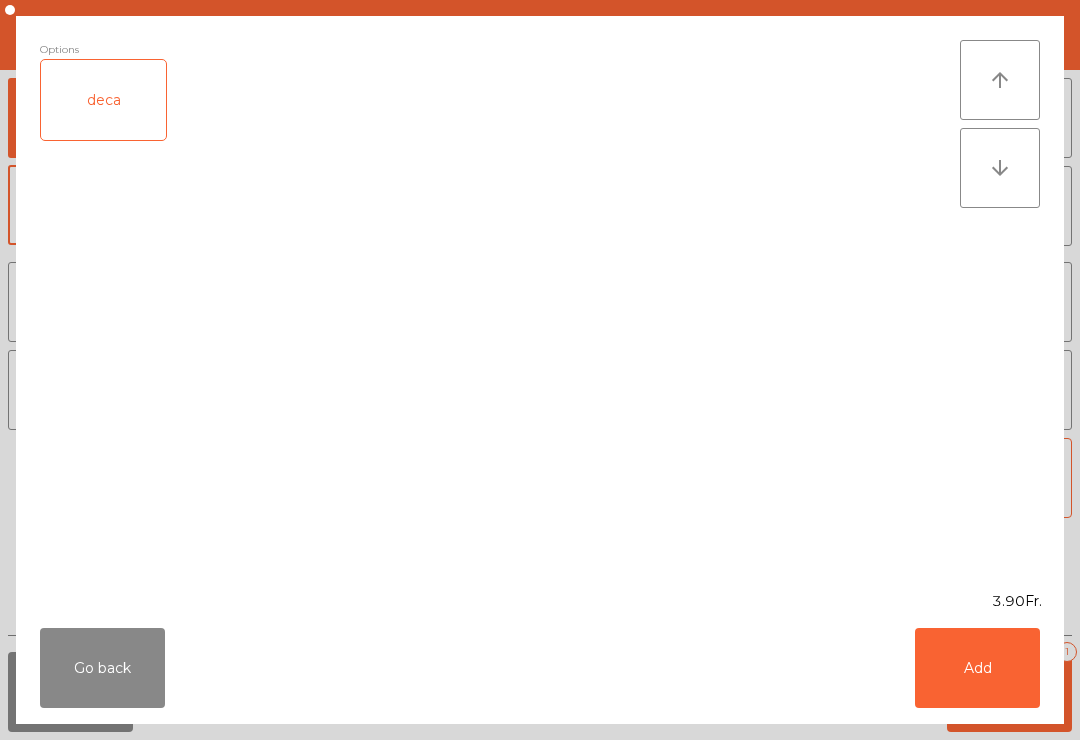 click on "Add" 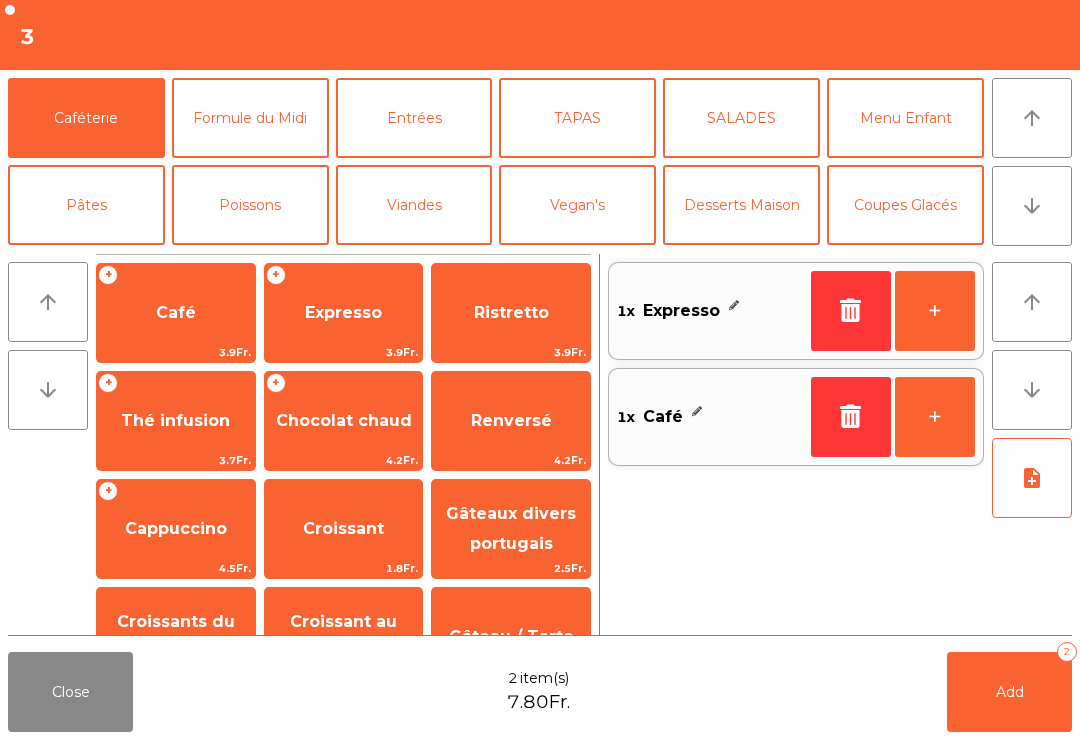 click on "Add" 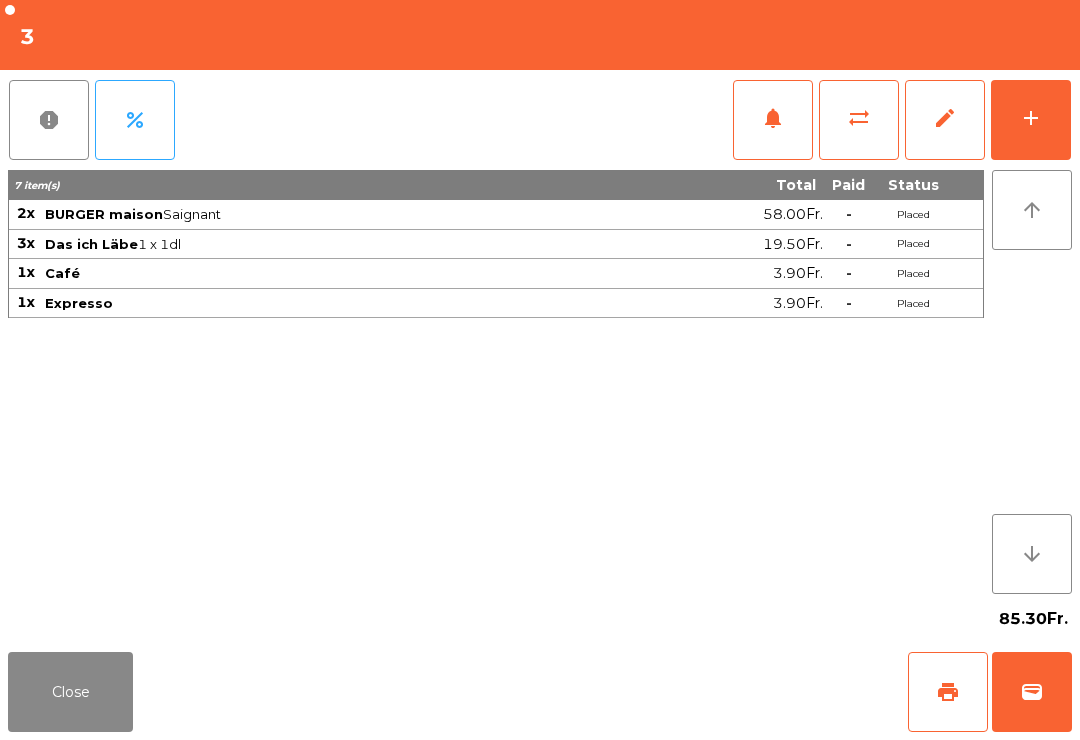 click on "Close" 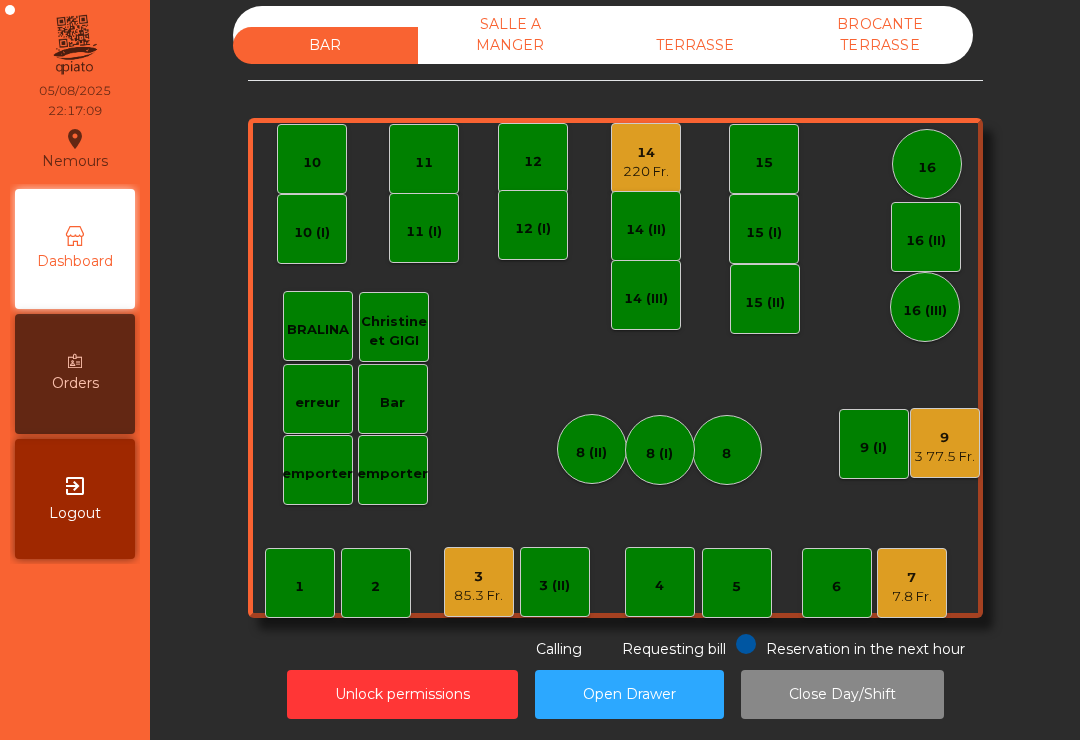 click on "7" 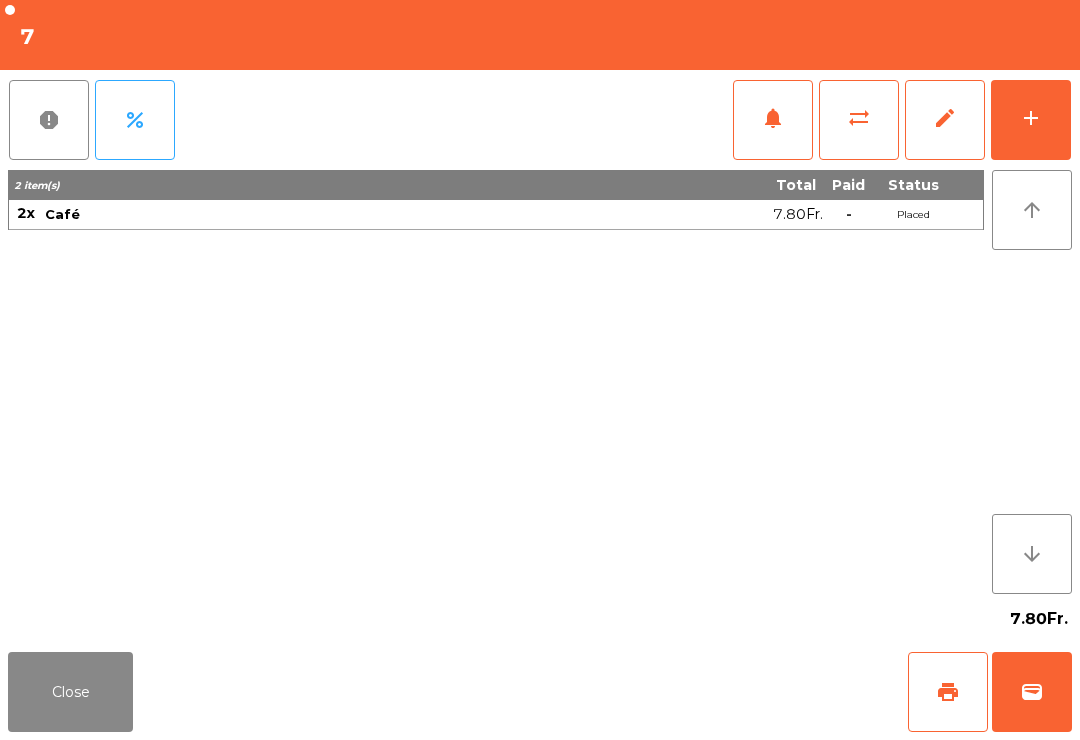 click on "print" 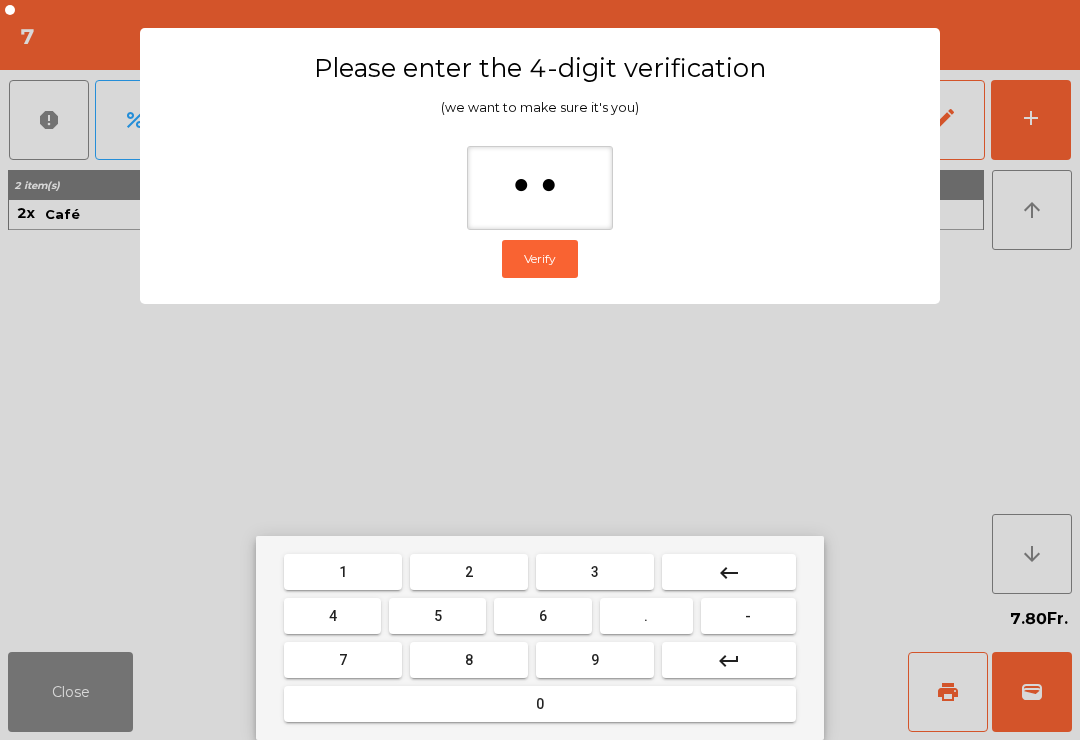 type on "***" 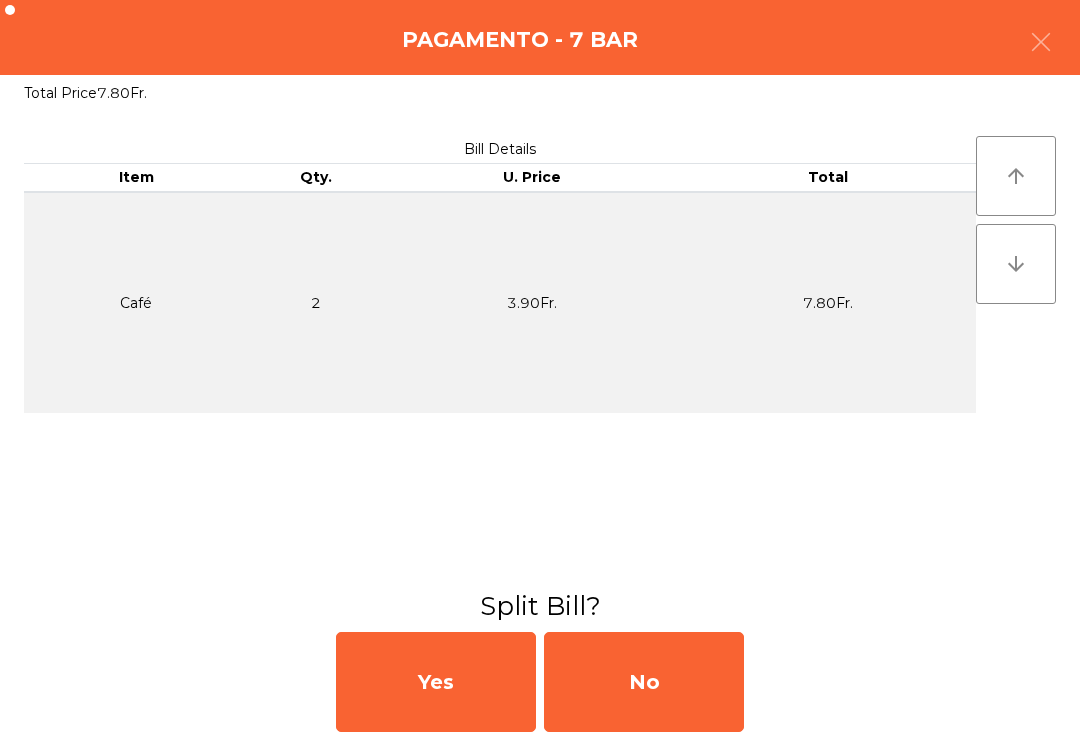 click on "No" 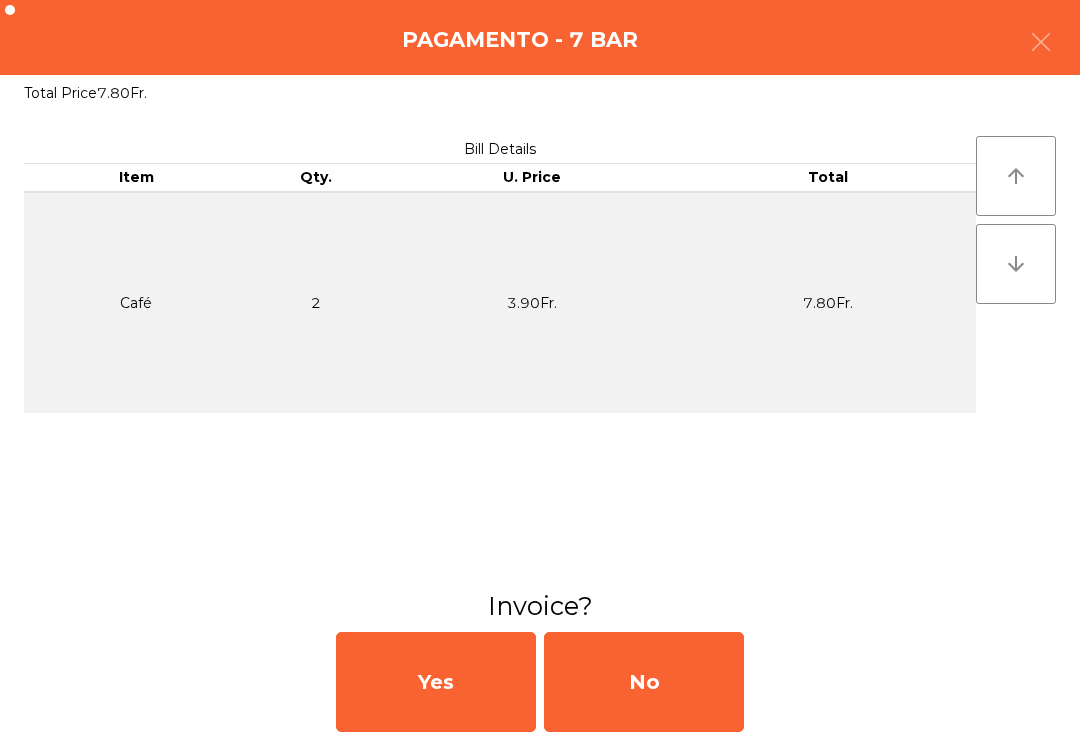 click on "No" 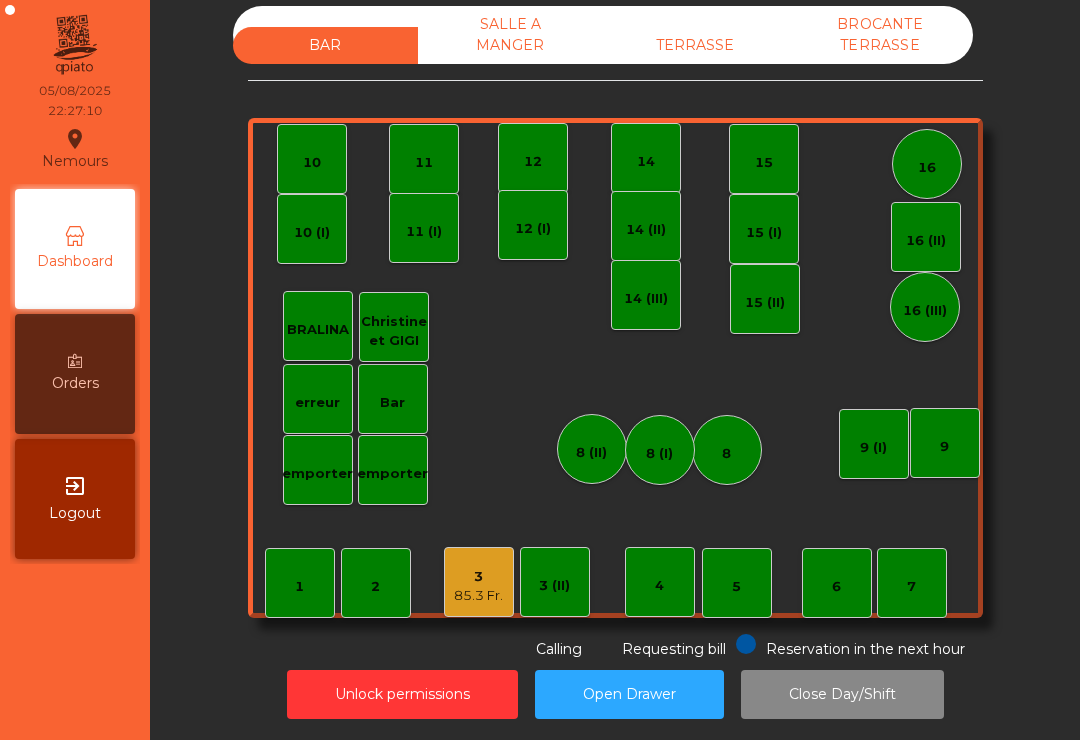 click on "Close Day/Shift" 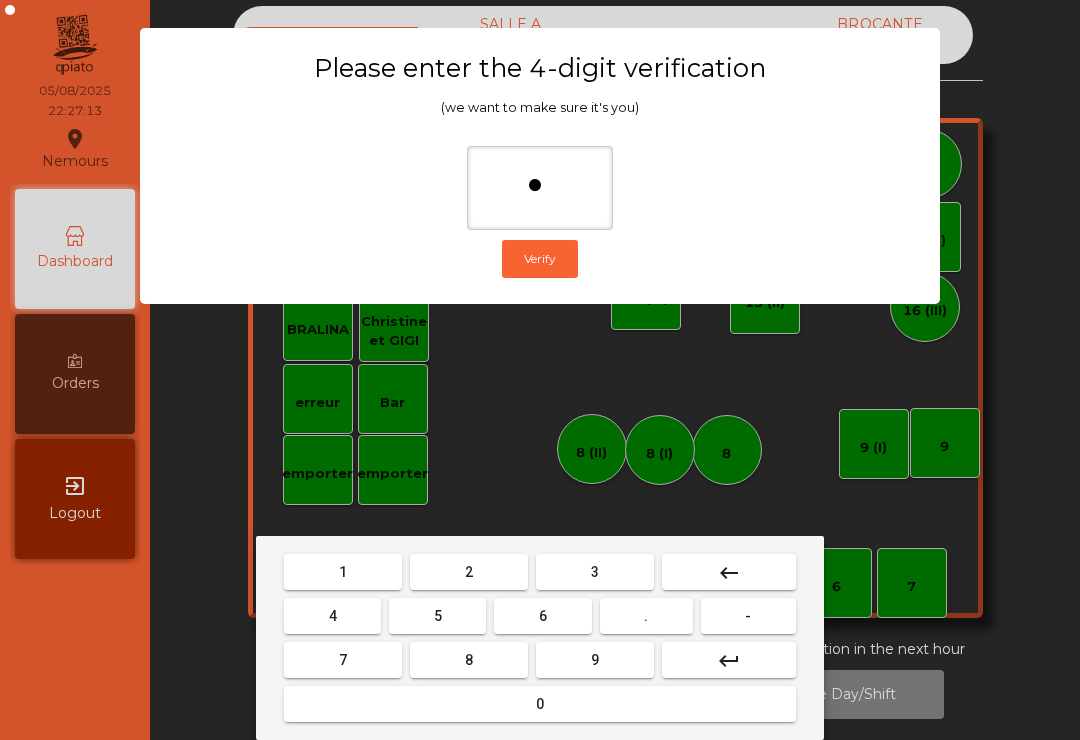 type on "**" 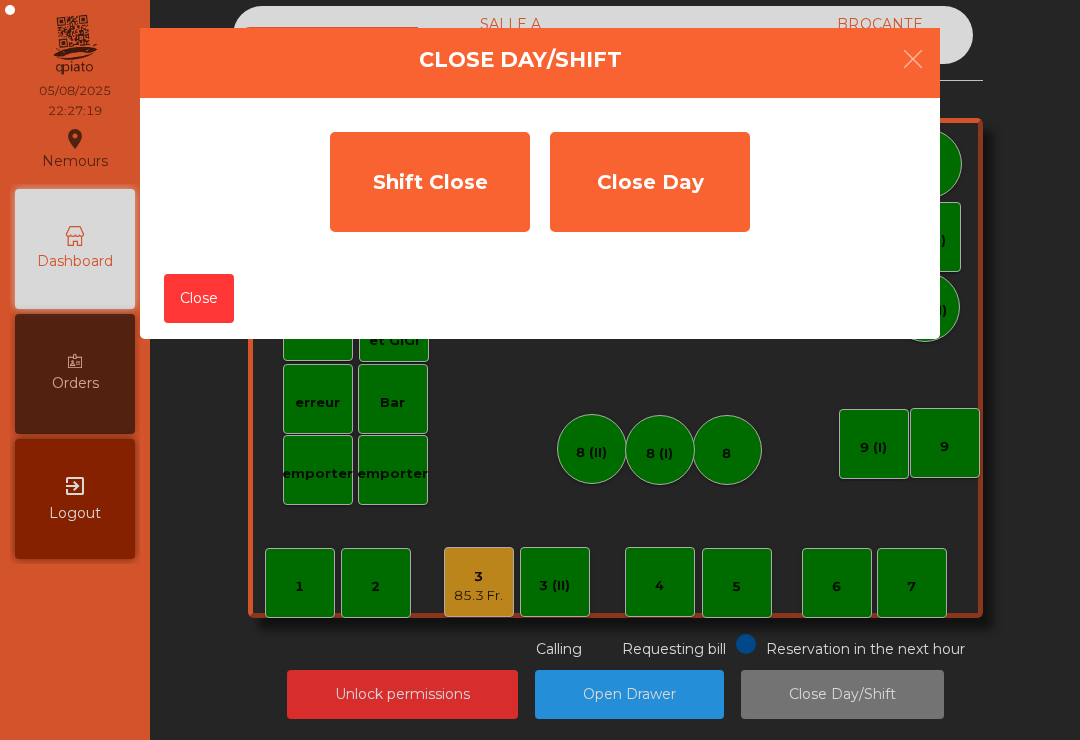click on "Shift Close" 